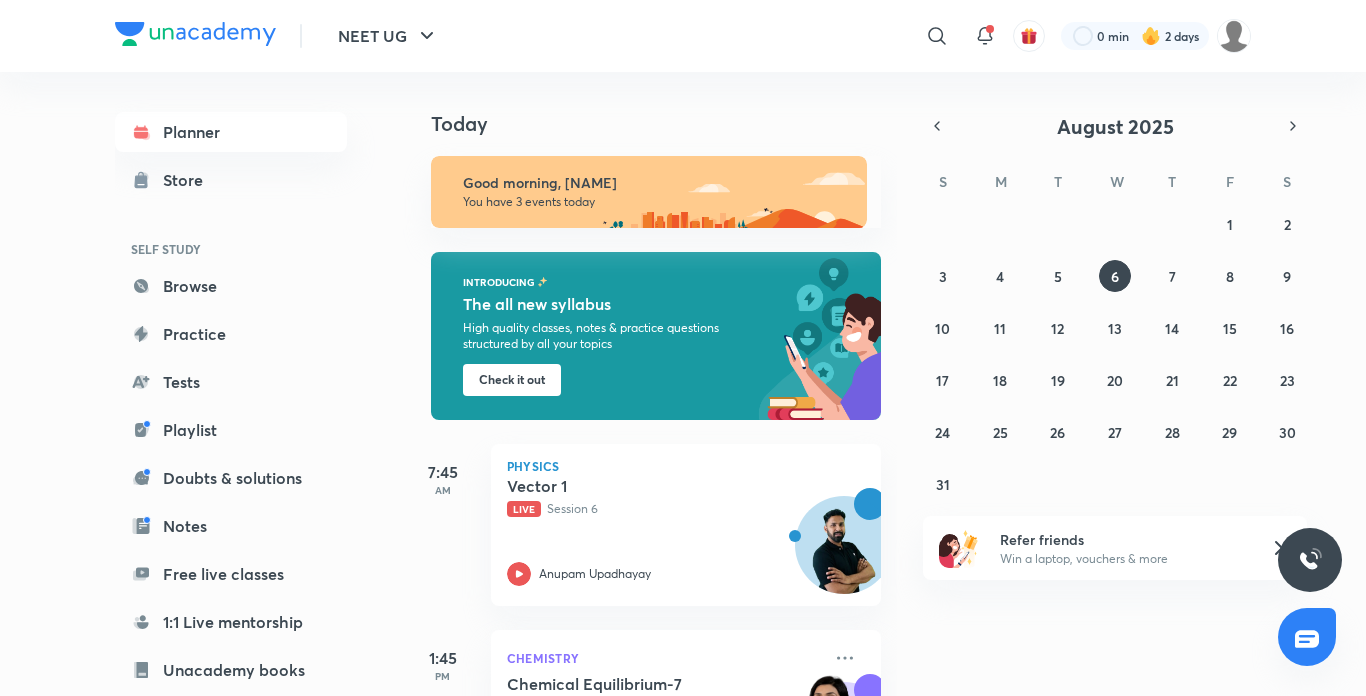 scroll, scrollTop: 0, scrollLeft: 0, axis: both 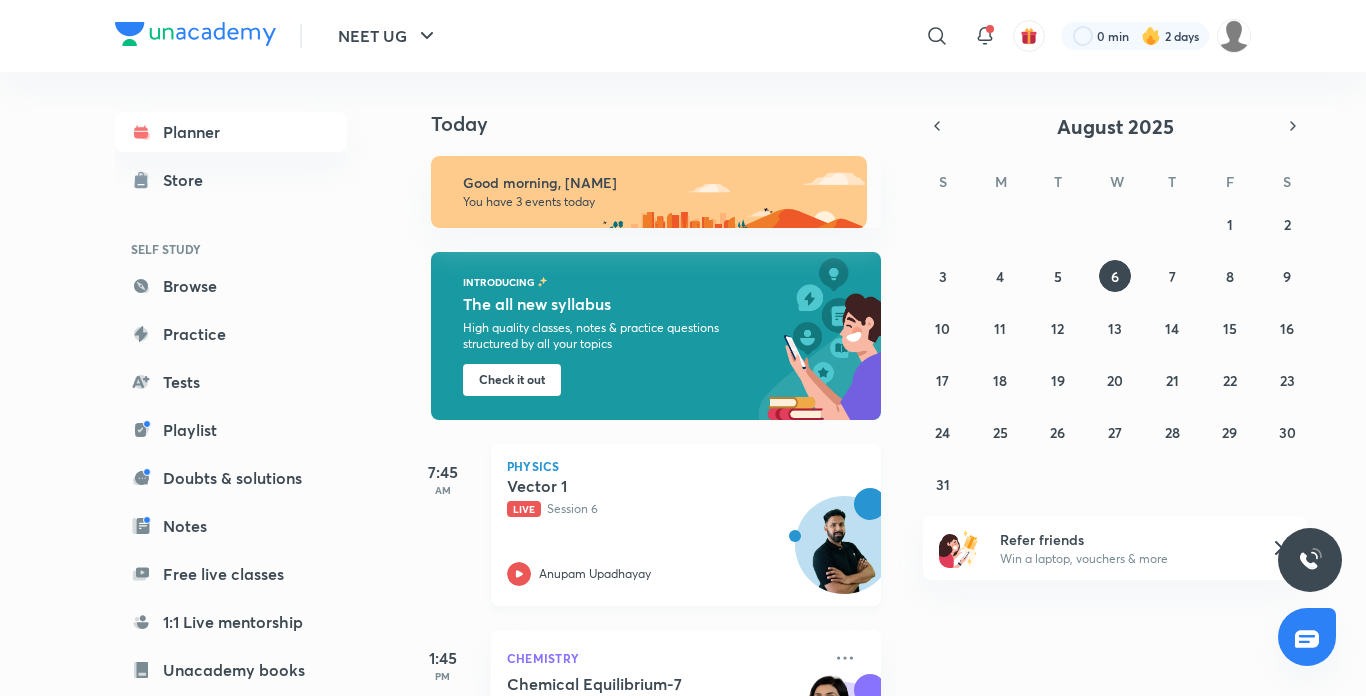 click 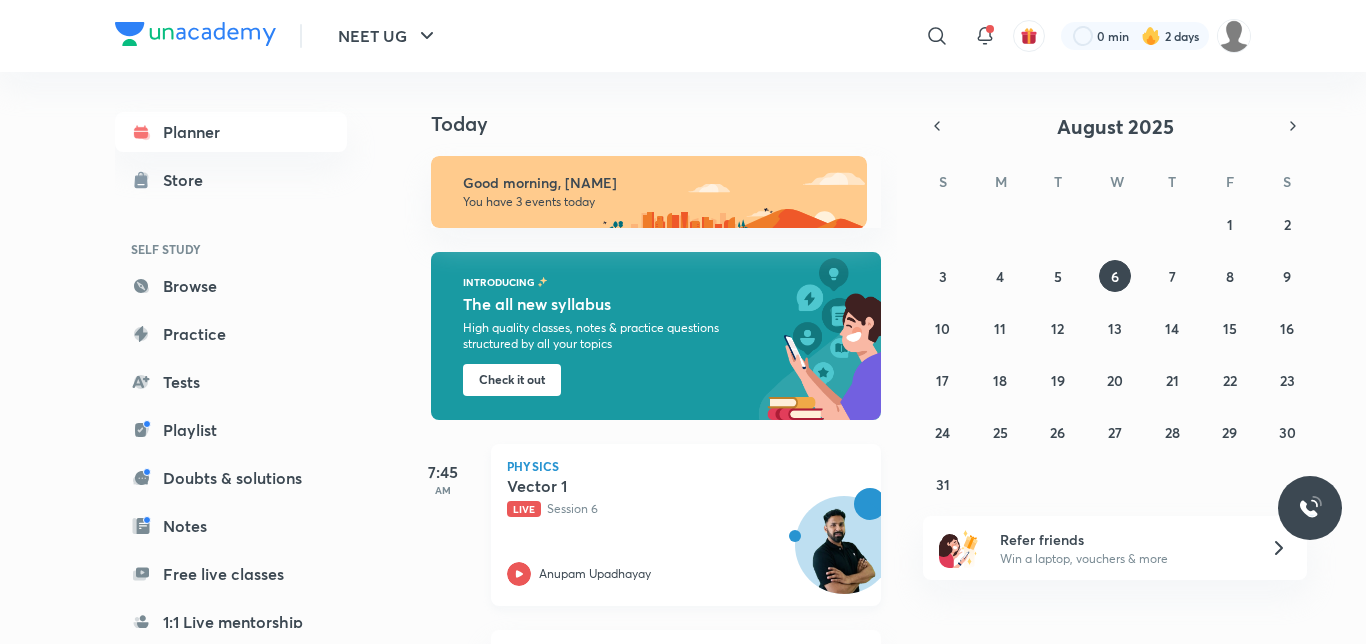 click 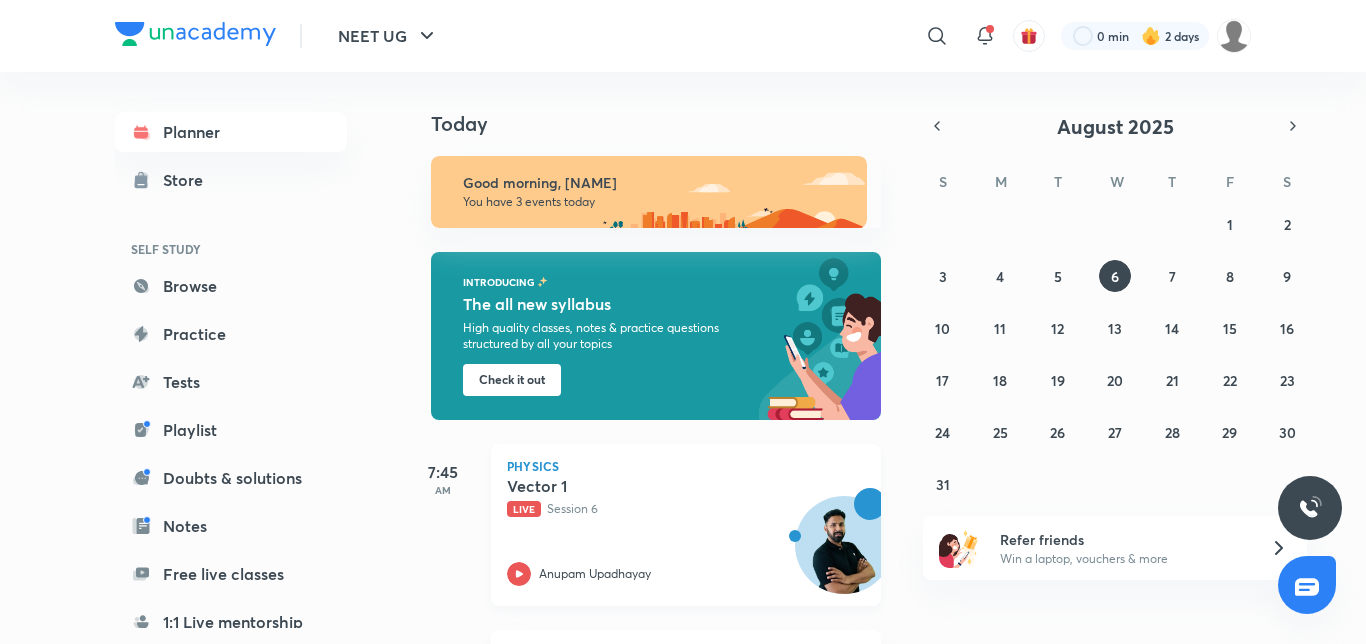 click 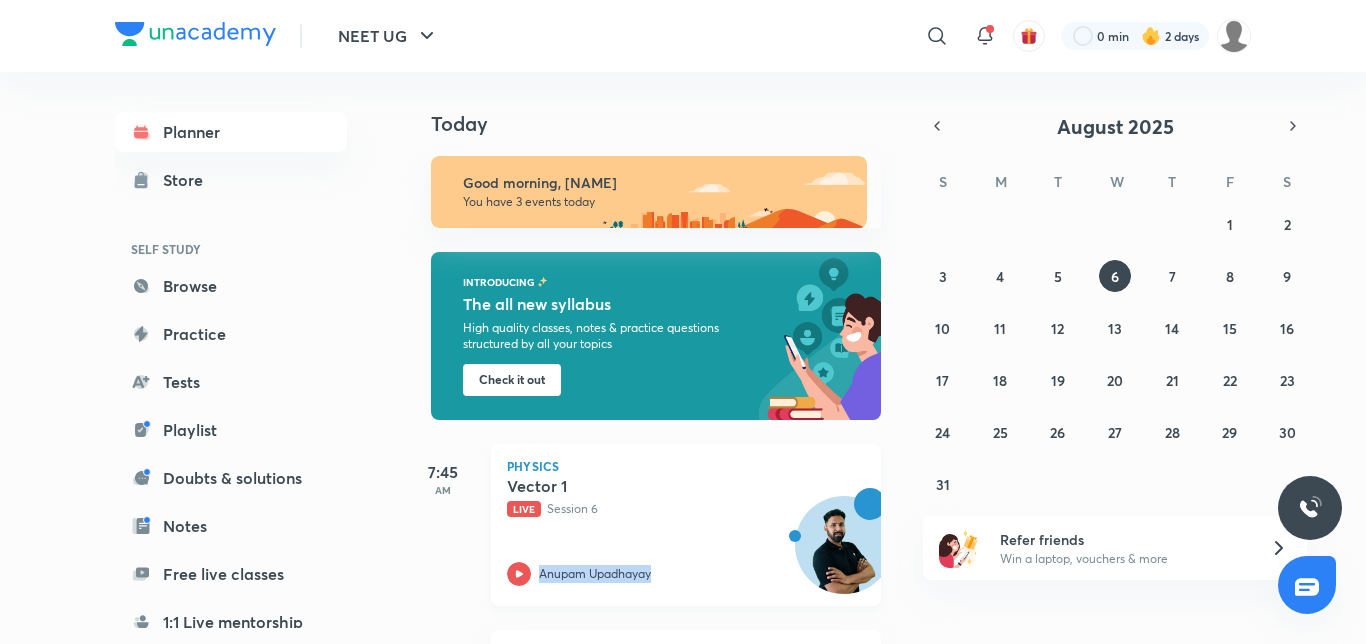 click on "Anupam Upadhayay" at bounding box center (664, 574) 